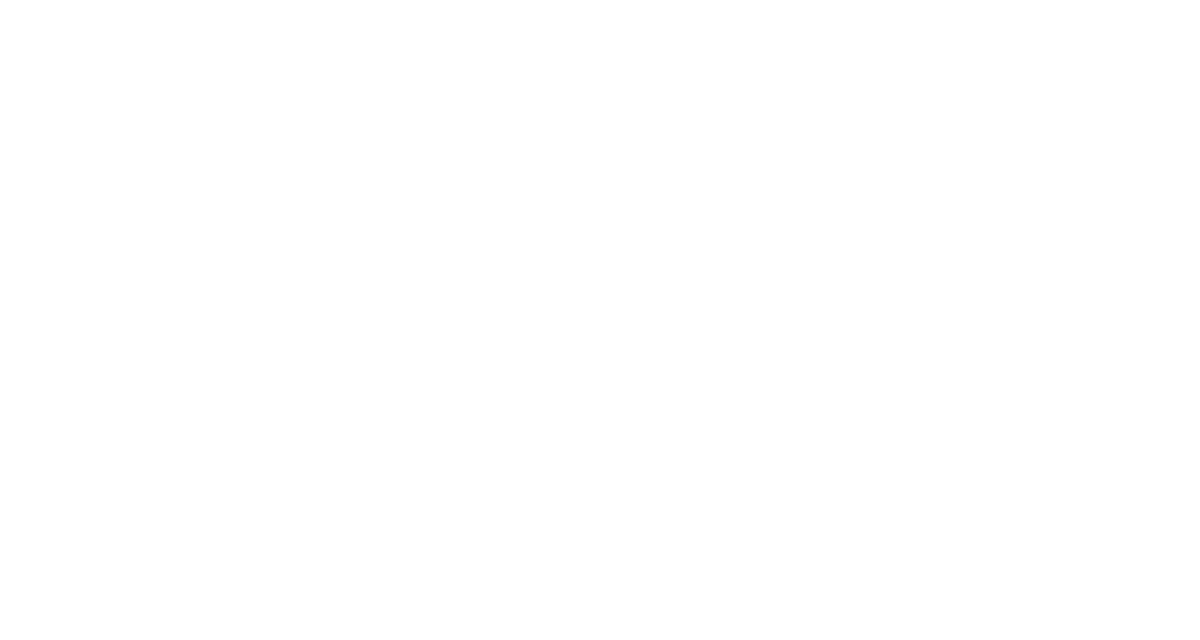 scroll, scrollTop: 0, scrollLeft: 0, axis: both 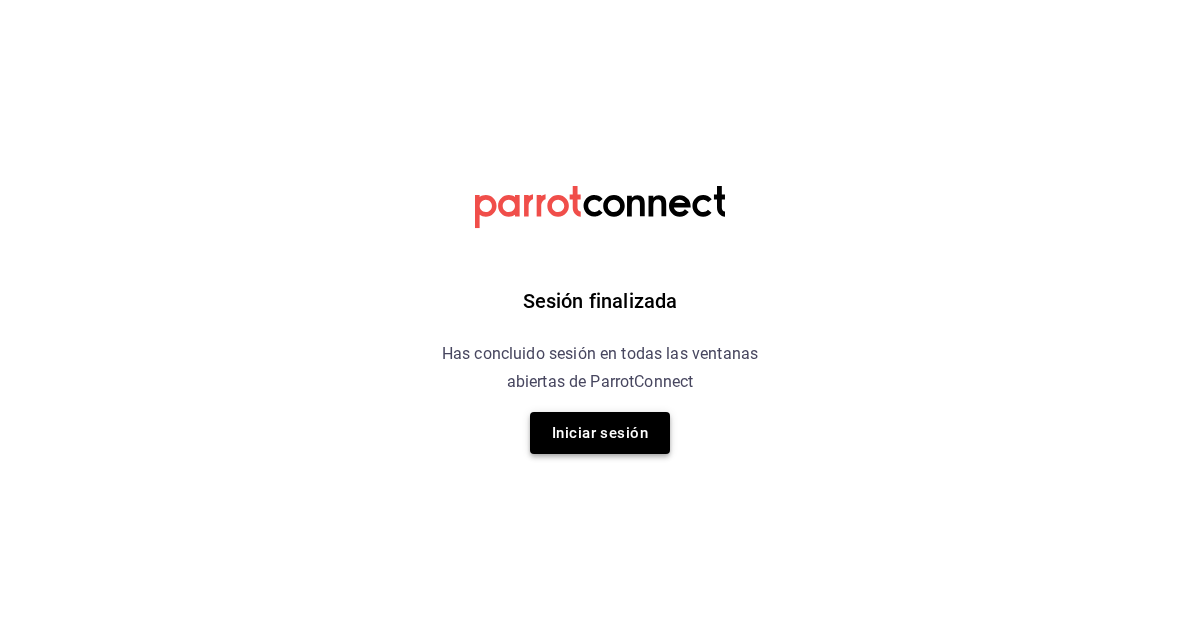 click on "Iniciar sesión" at bounding box center [600, 433] 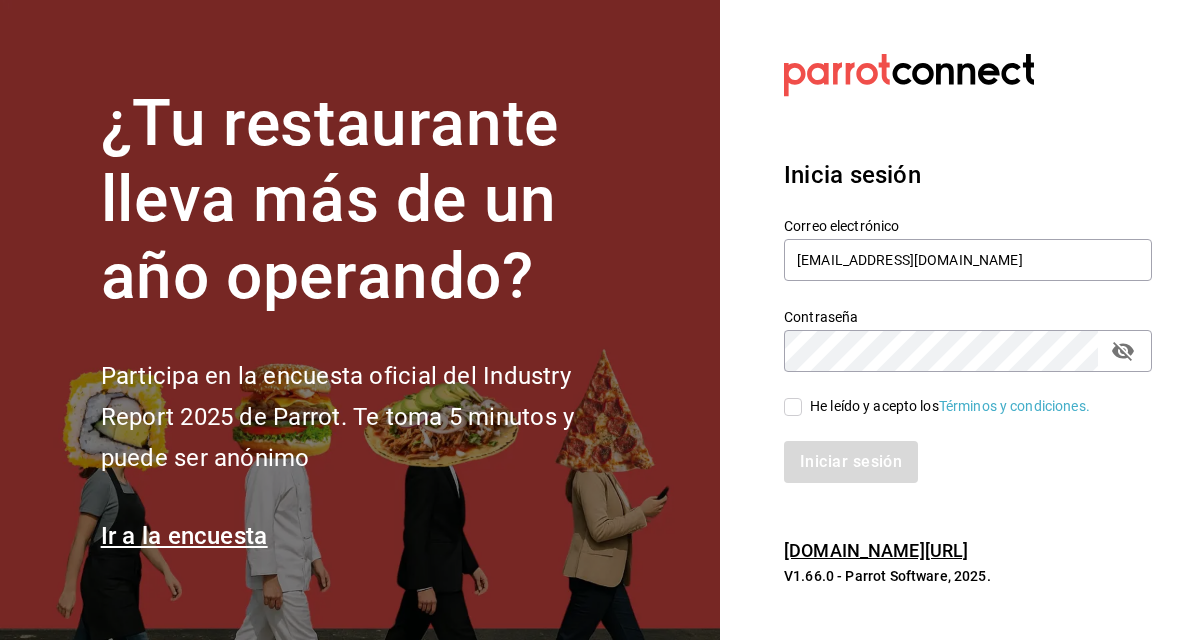 click on "He leído y acepto los  Términos y condiciones." at bounding box center (793, 407) 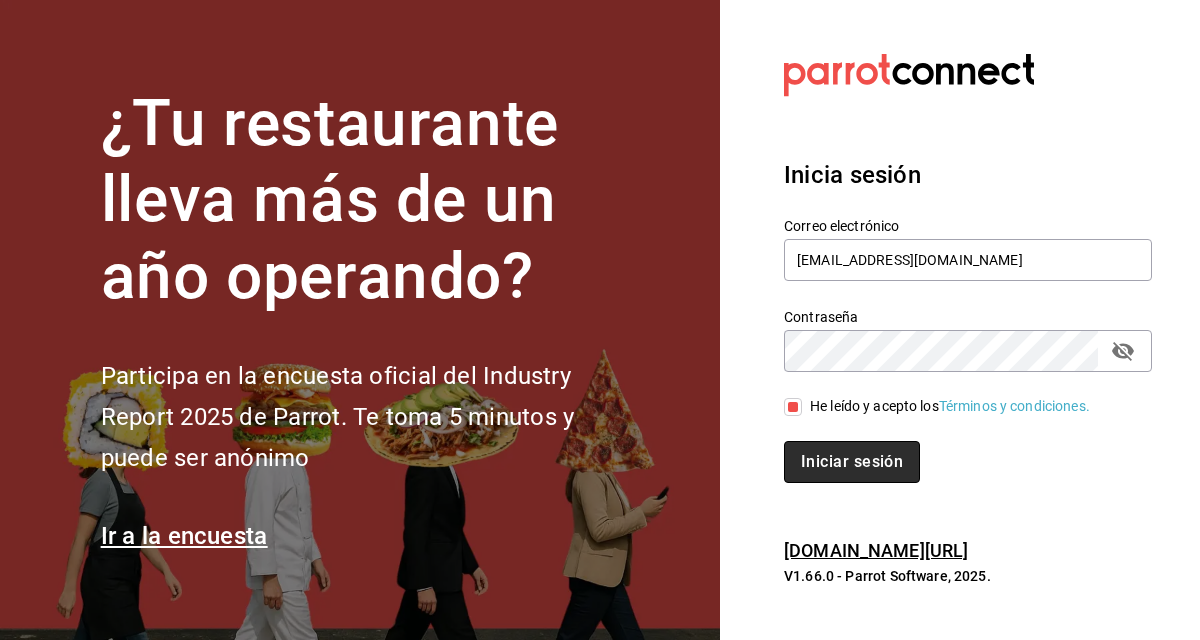 click on "Iniciar sesión" at bounding box center (852, 462) 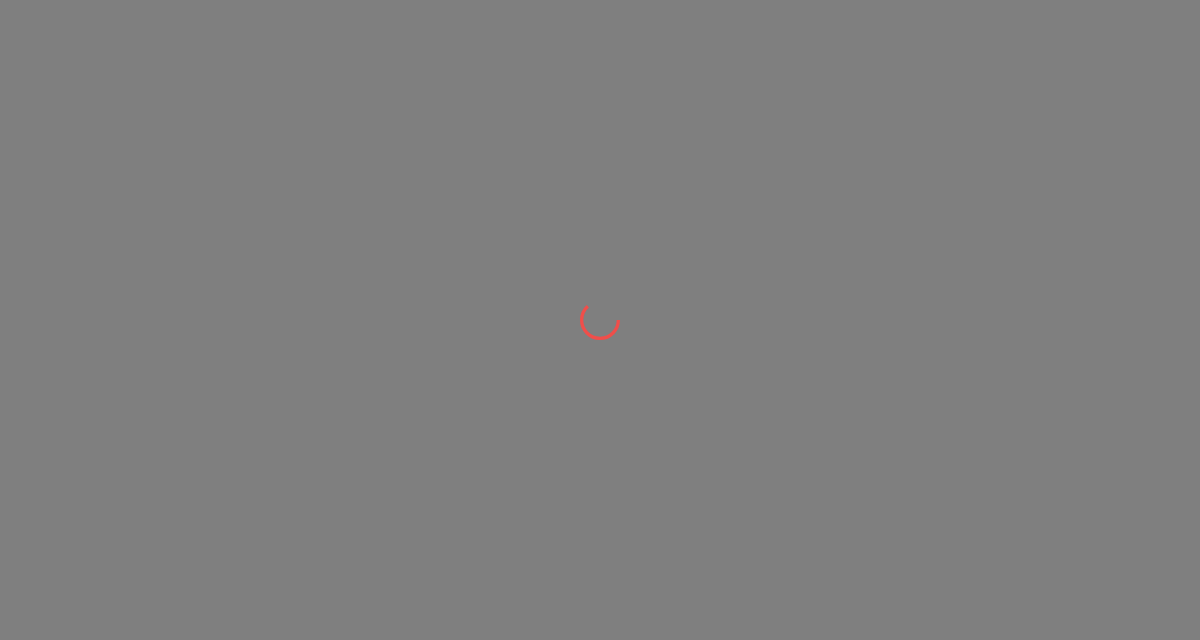 scroll, scrollTop: 0, scrollLeft: 0, axis: both 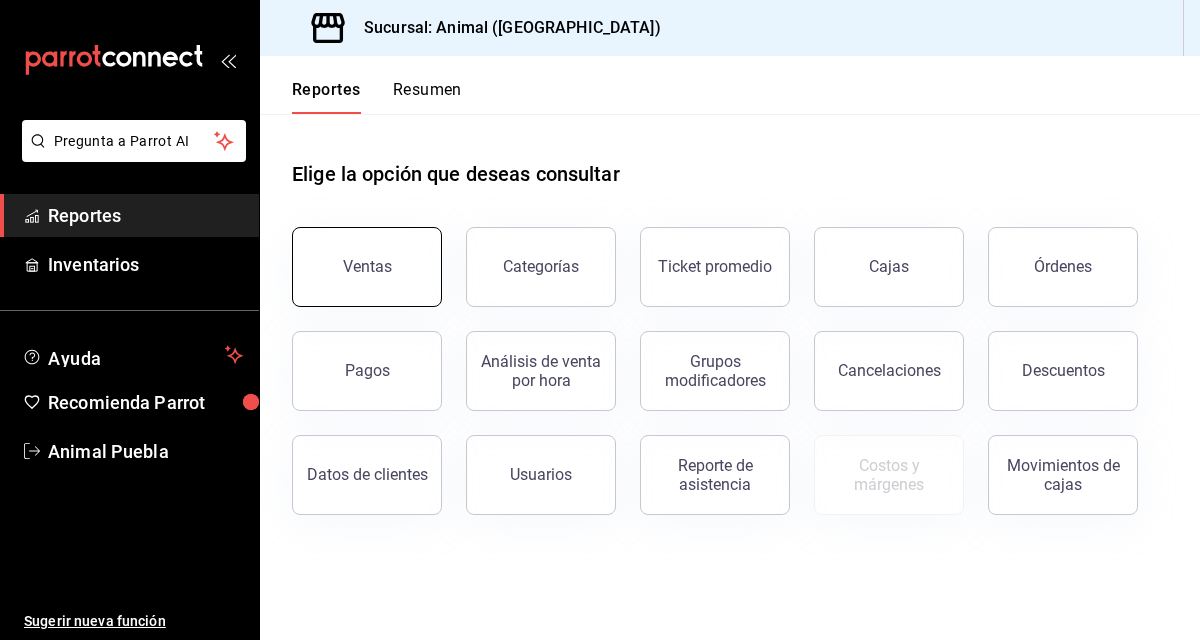 click on "Ventas" at bounding box center [367, 266] 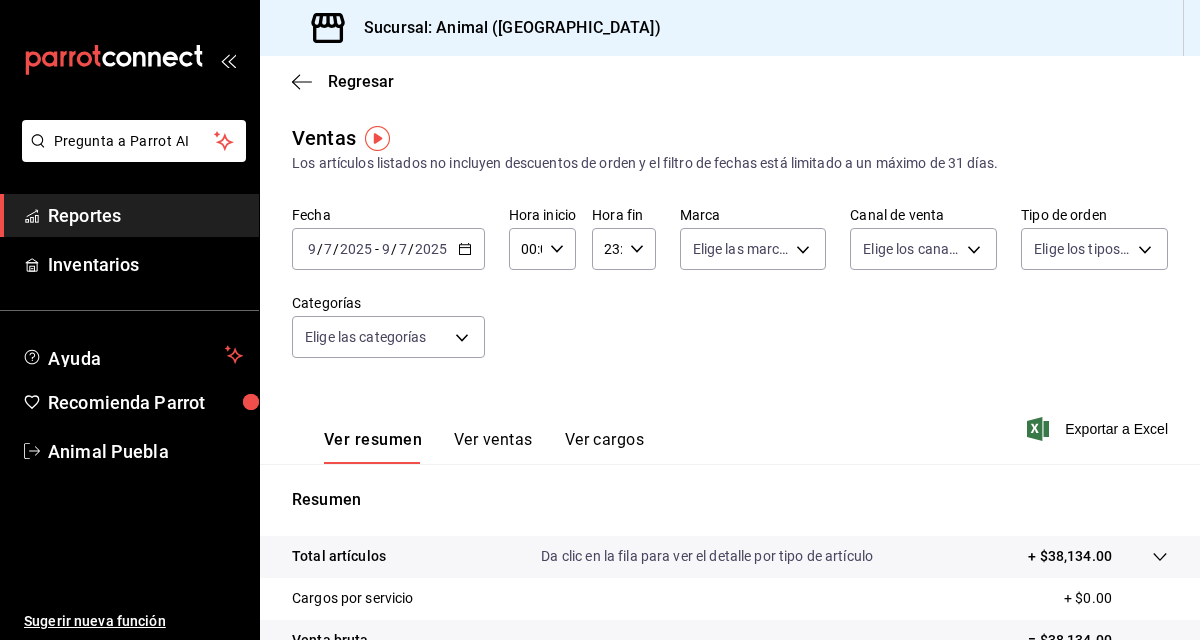 click 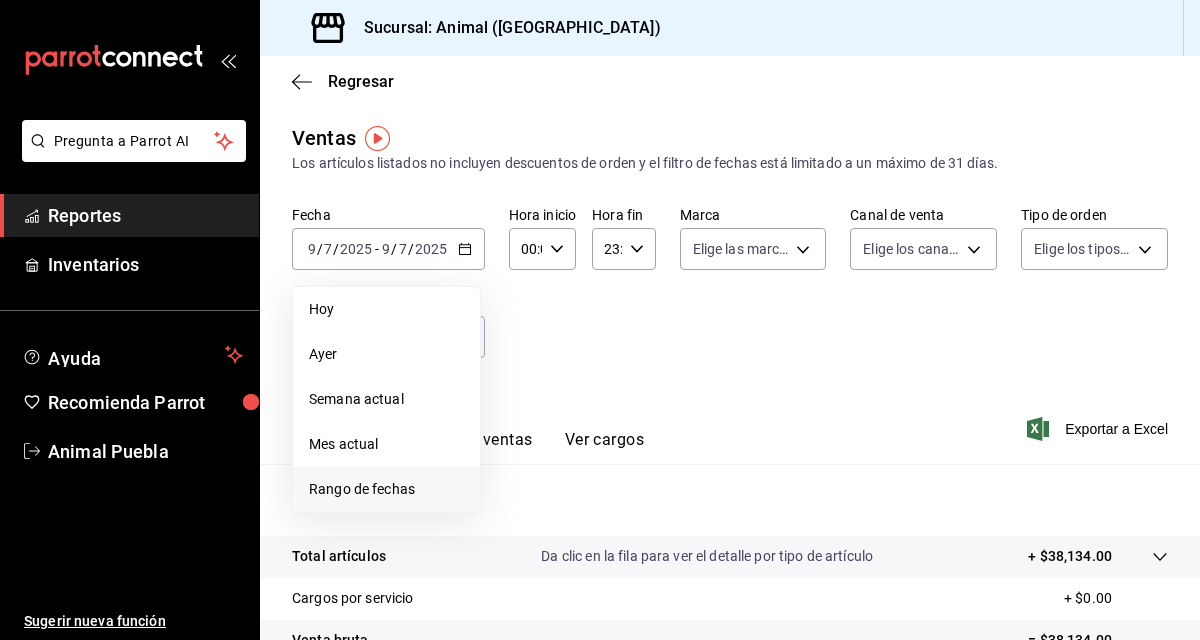 click on "Rango de fechas" at bounding box center [386, 489] 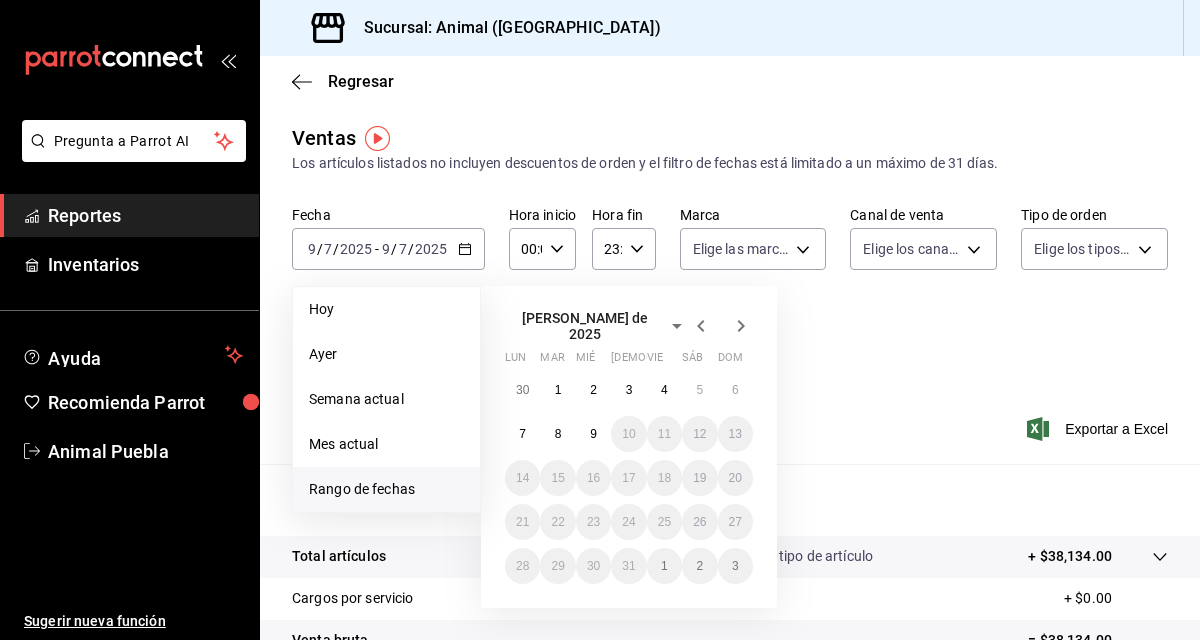 click 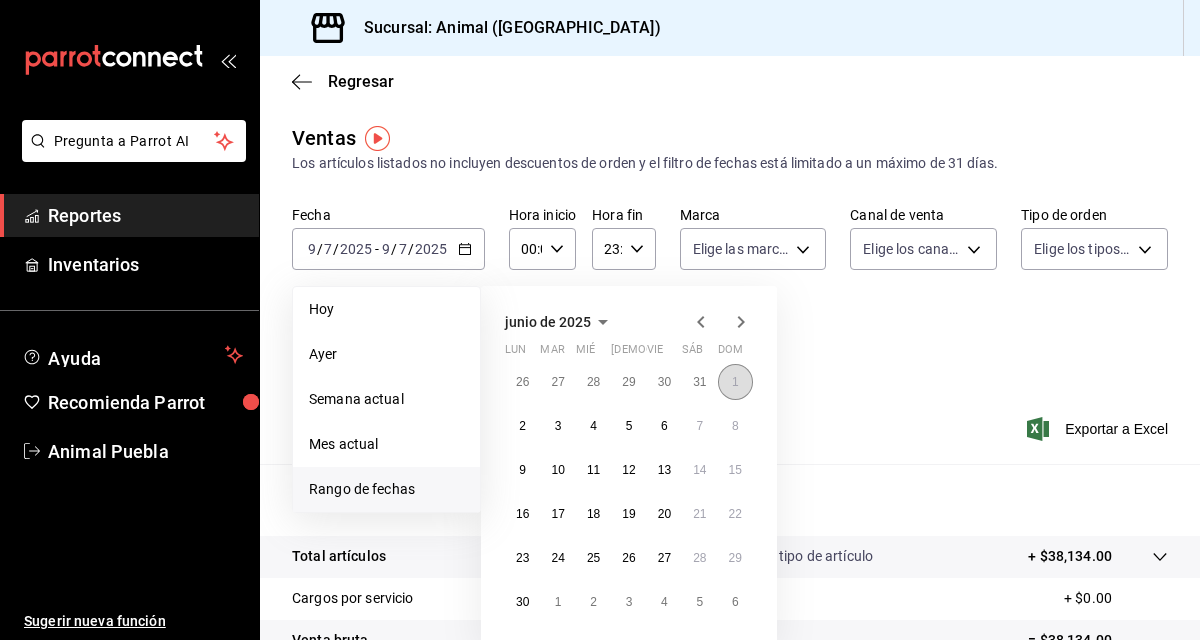 click on "1" at bounding box center [735, 382] 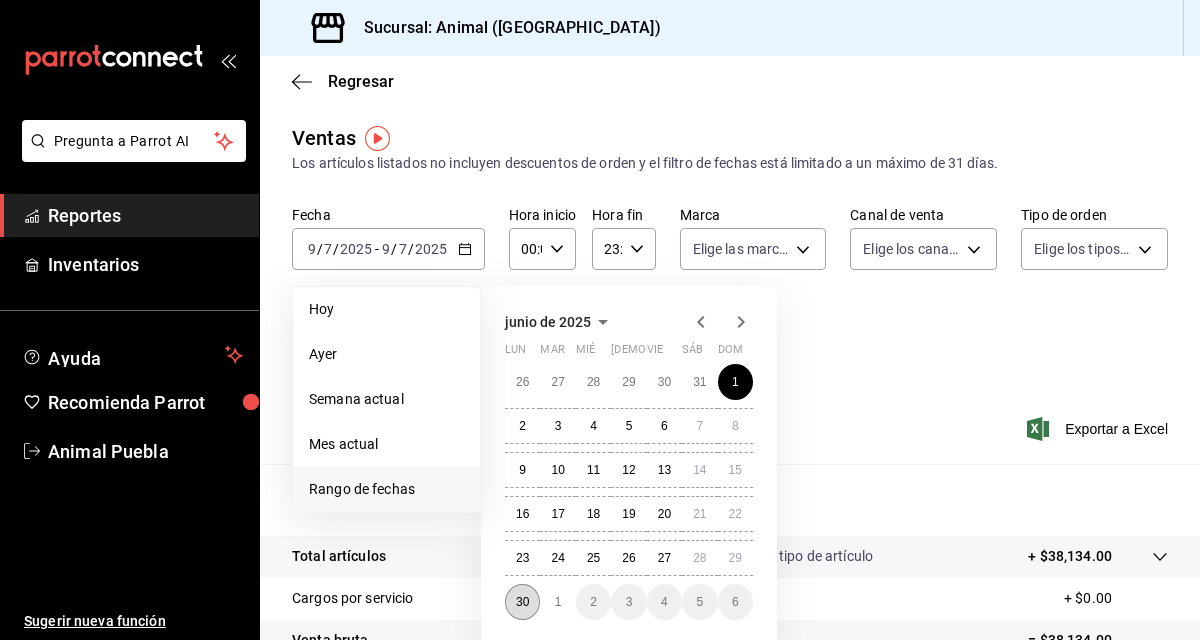 click on "30" at bounding box center (522, 602) 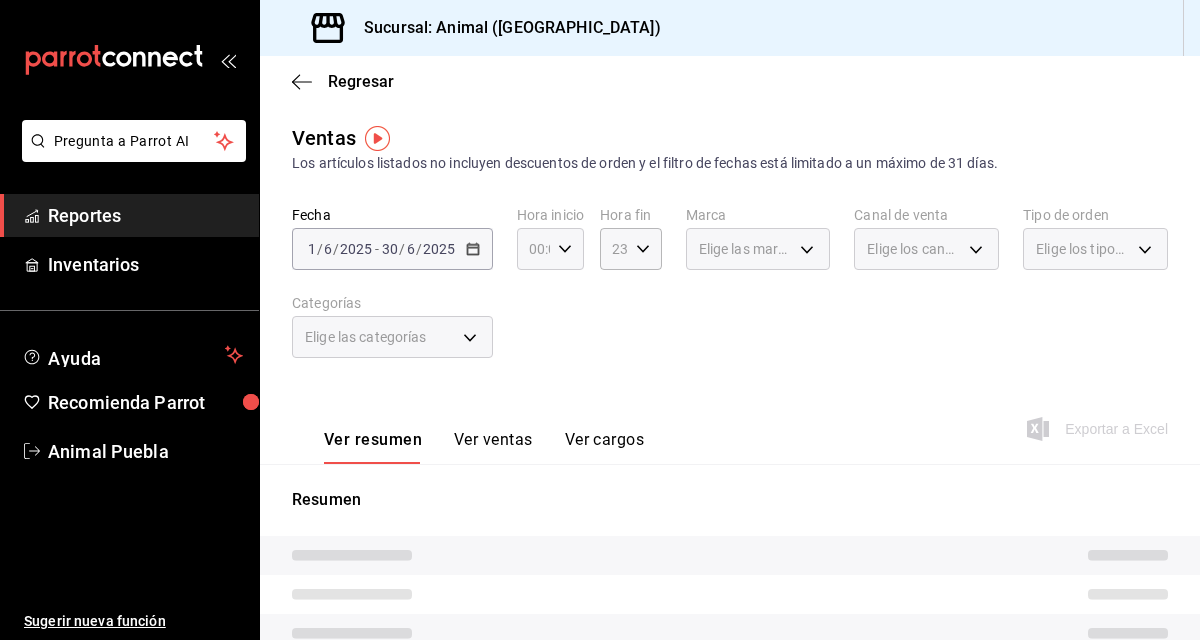 click 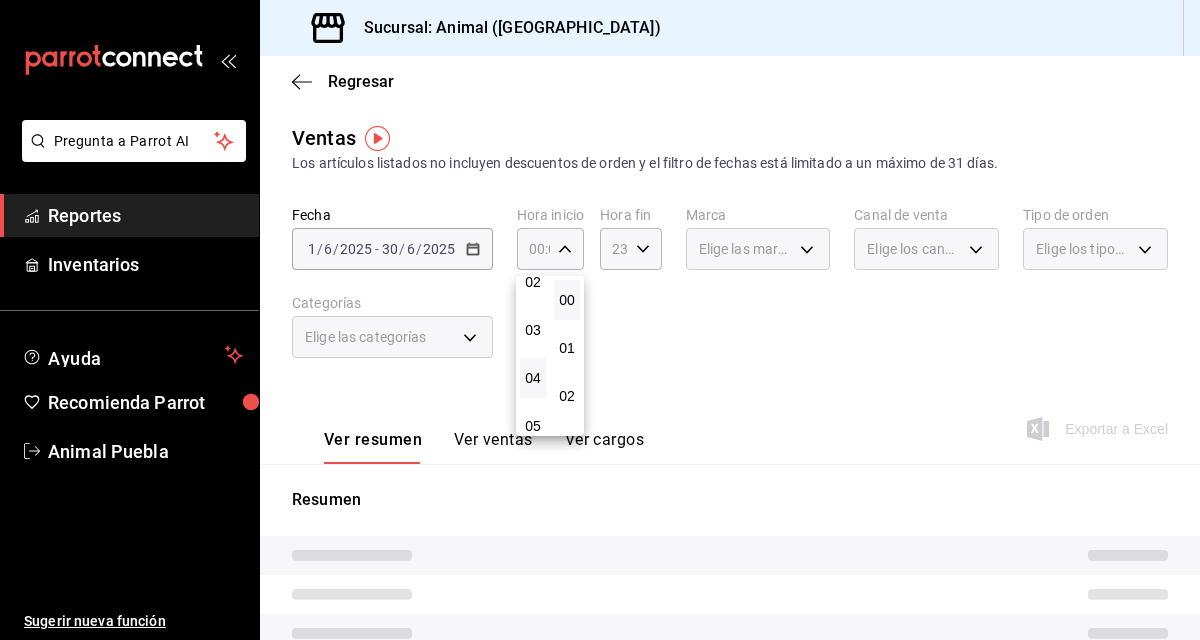 scroll, scrollTop: 116, scrollLeft: 0, axis: vertical 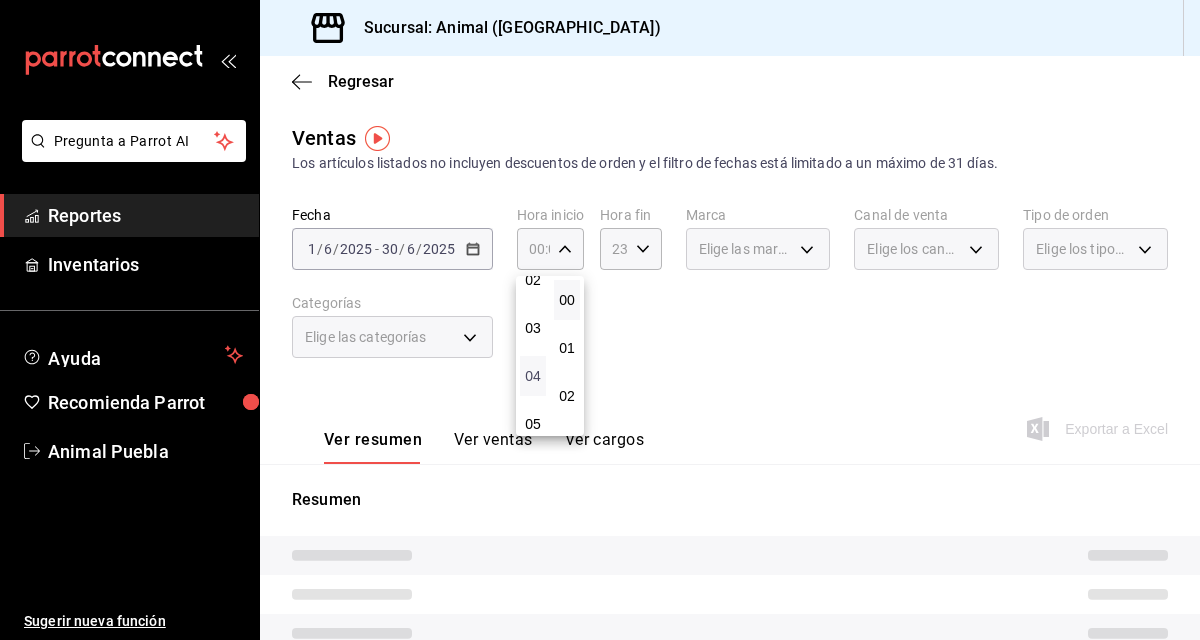 click on "04" at bounding box center [533, 376] 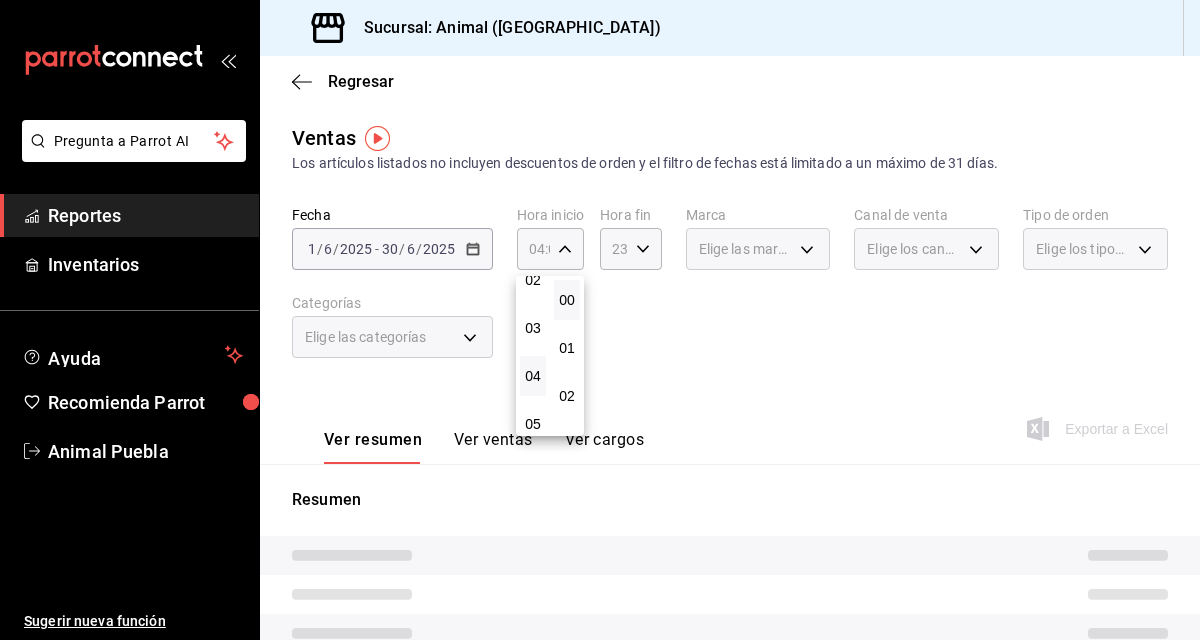 click at bounding box center (600, 320) 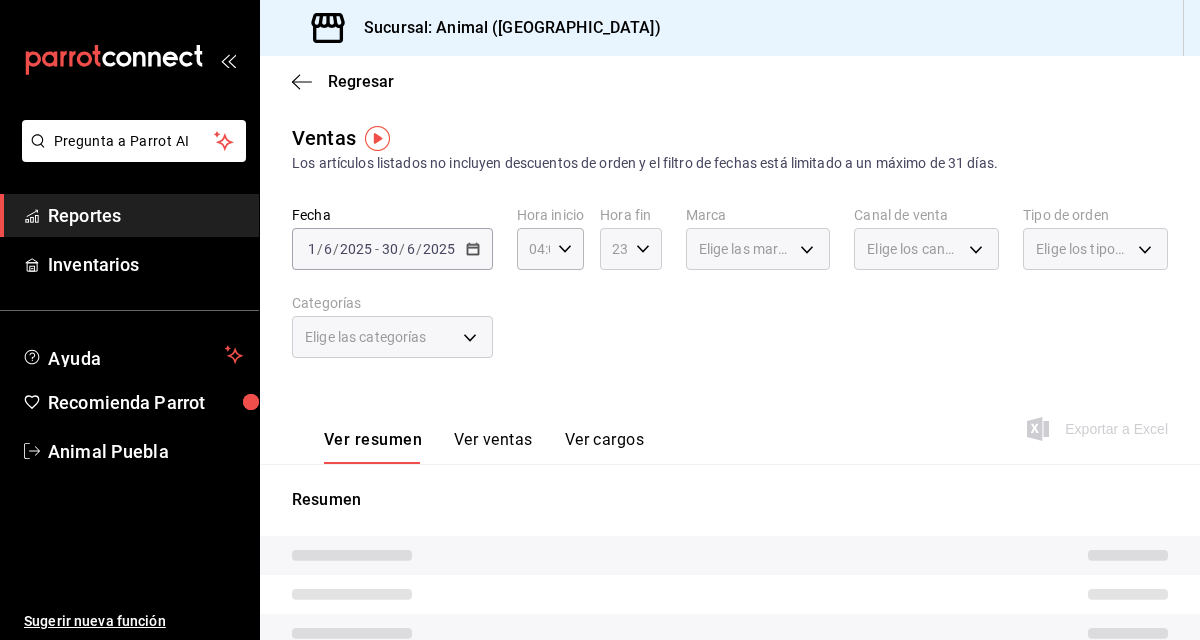 click 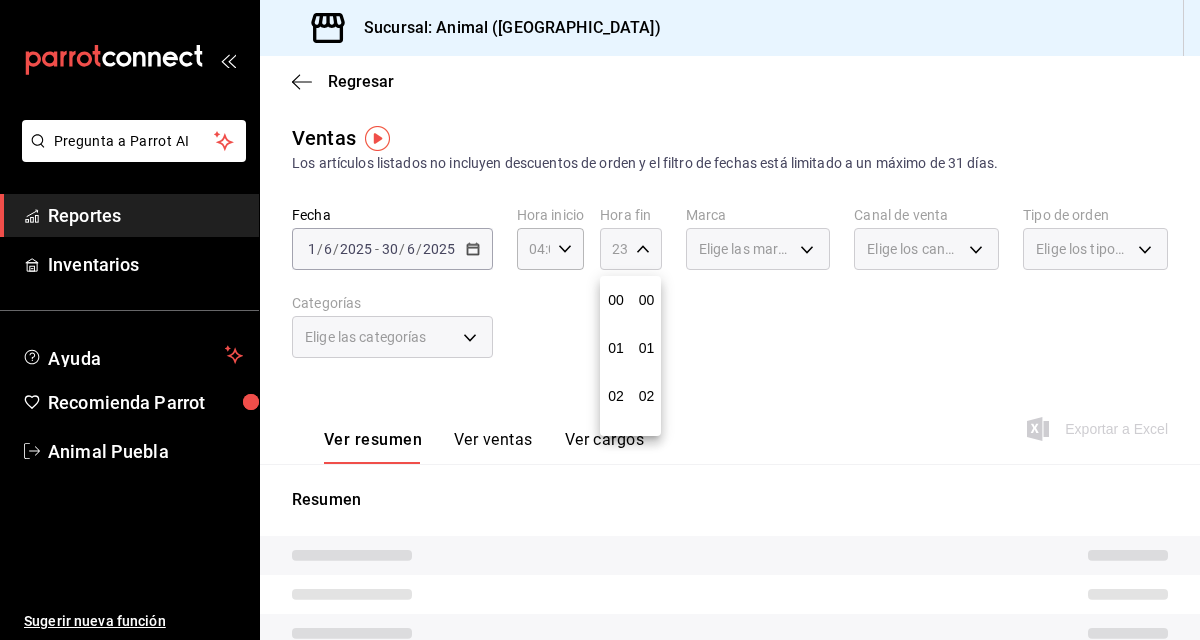 scroll, scrollTop: 992, scrollLeft: 0, axis: vertical 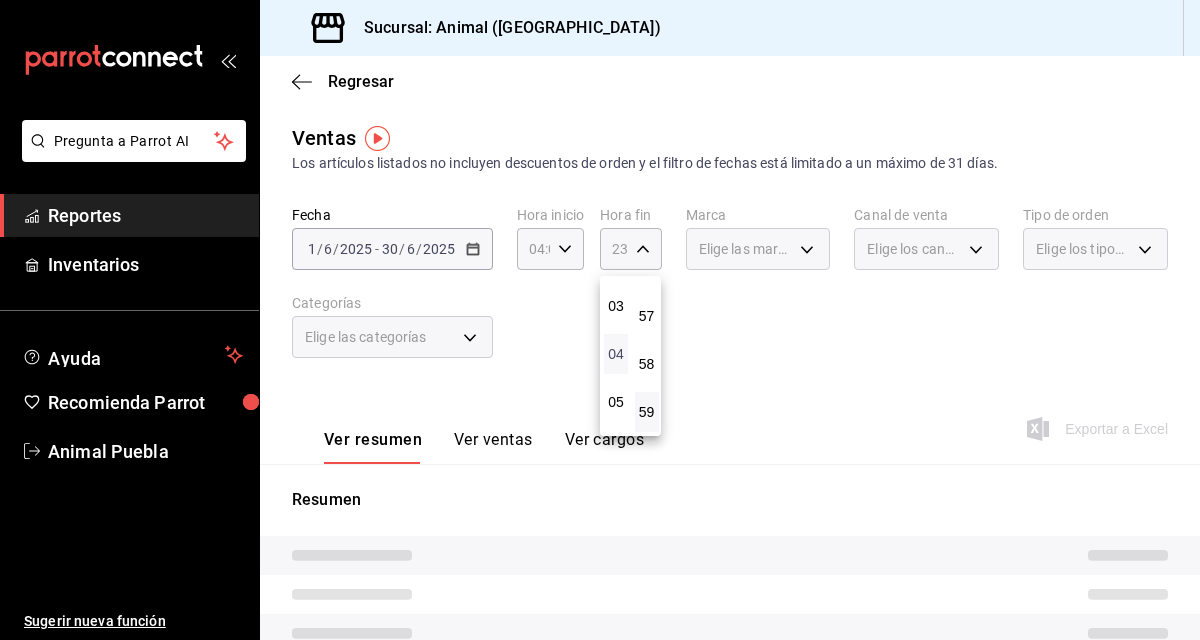 click on "04" at bounding box center (616, 354) 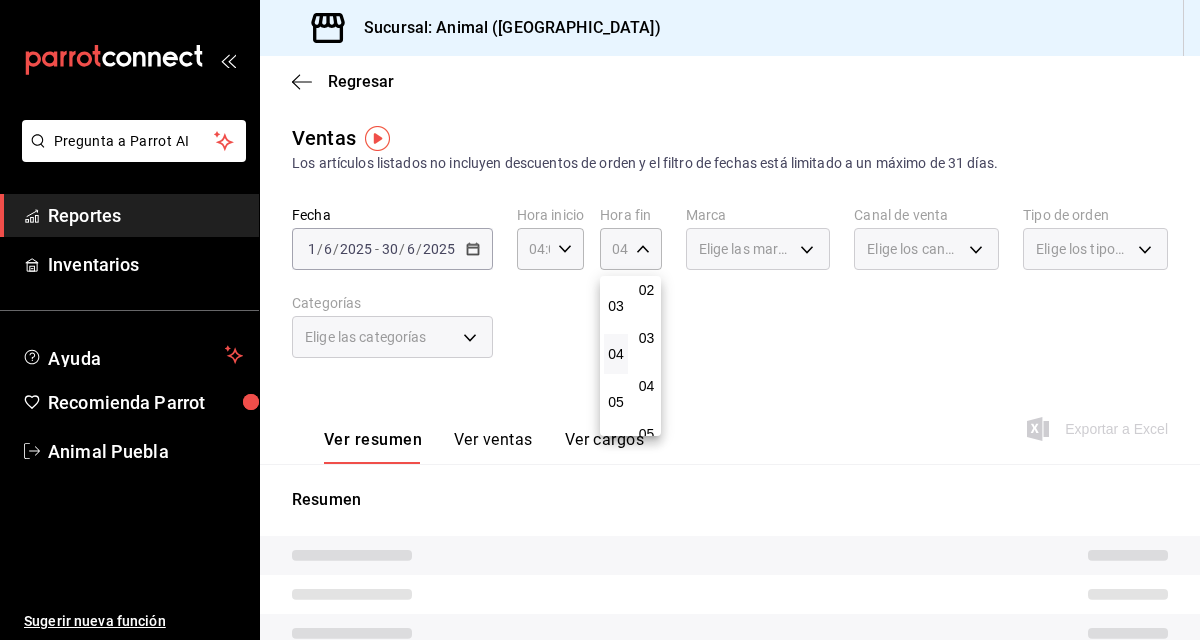 scroll, scrollTop: 0, scrollLeft: 0, axis: both 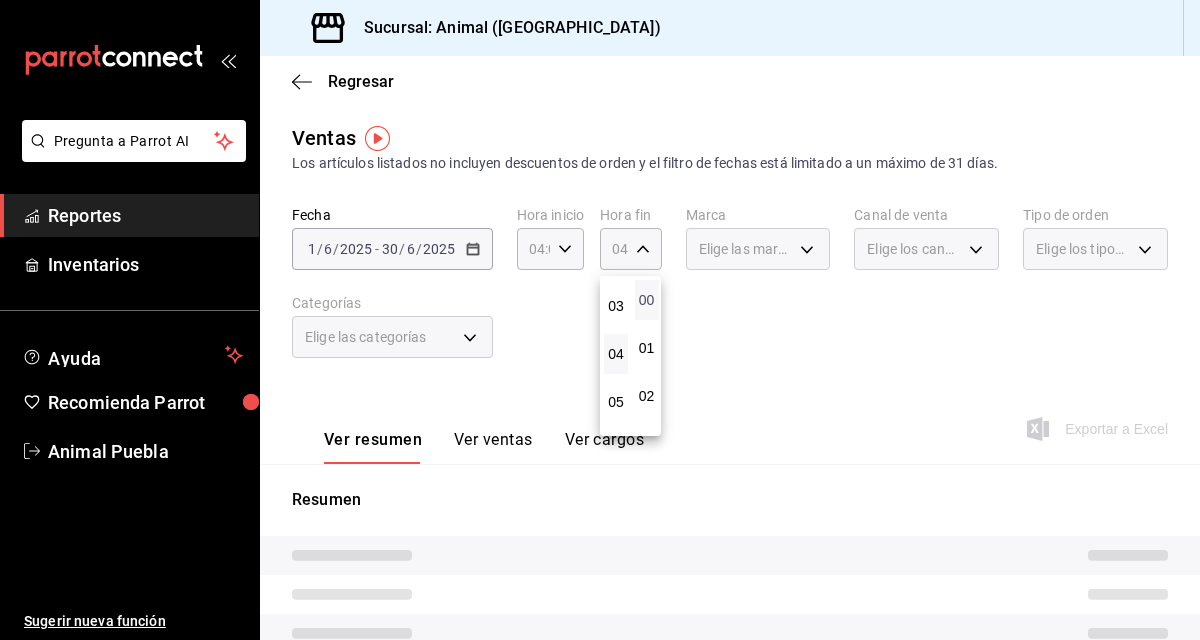click on "00" at bounding box center [647, 300] 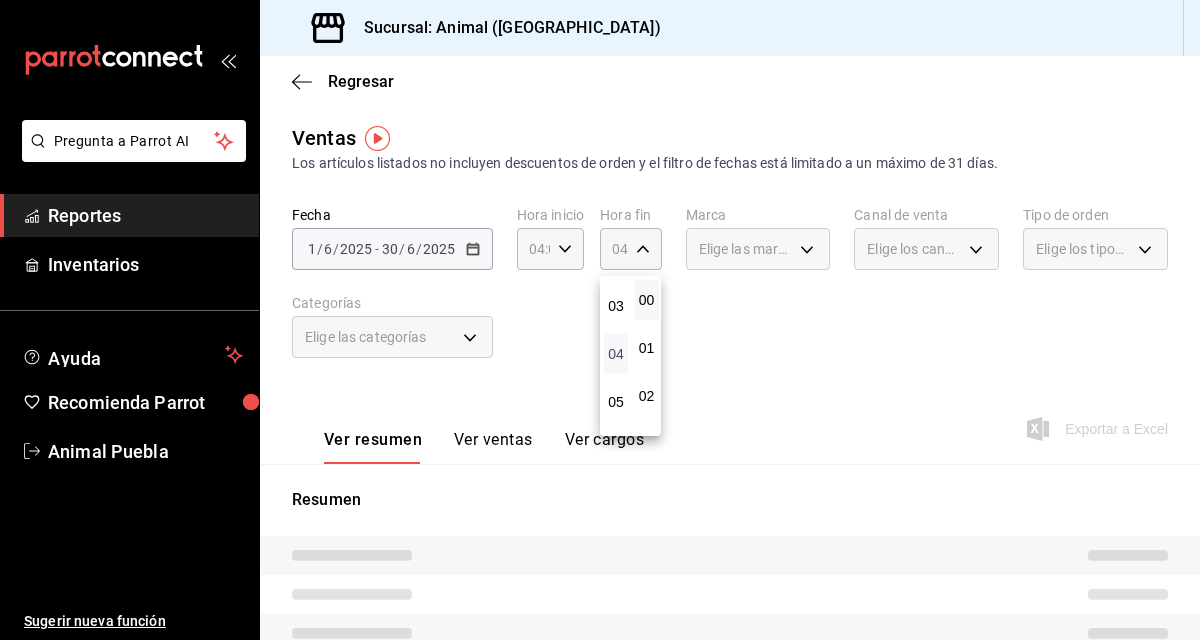 click on "04" at bounding box center [616, 354] 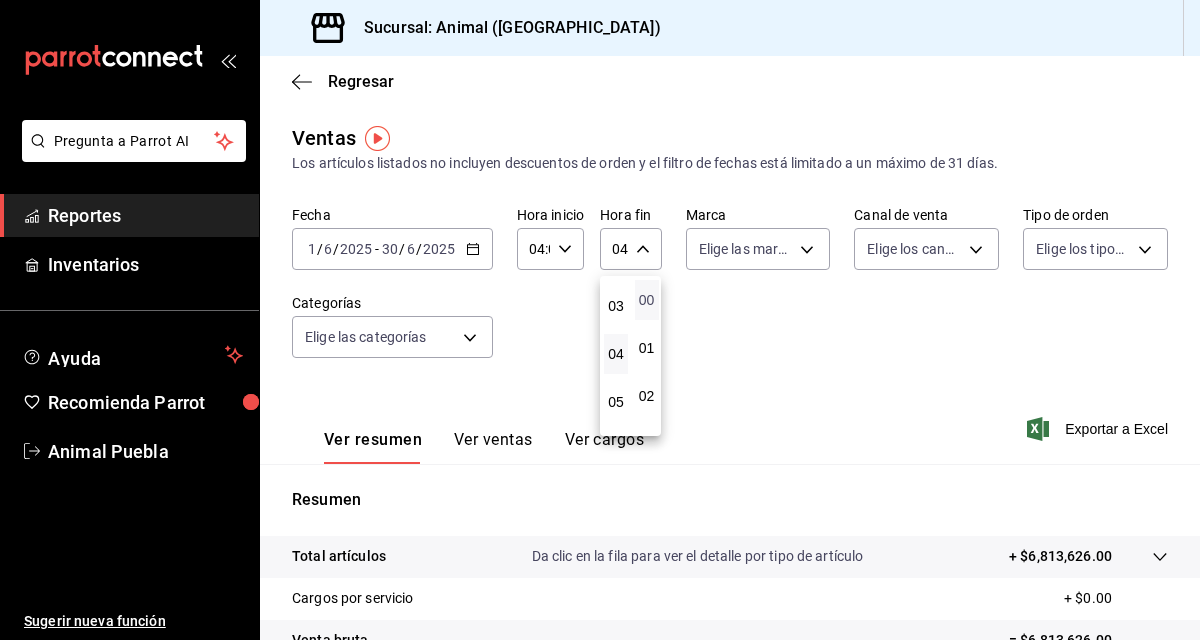 click on "00" at bounding box center (647, 300) 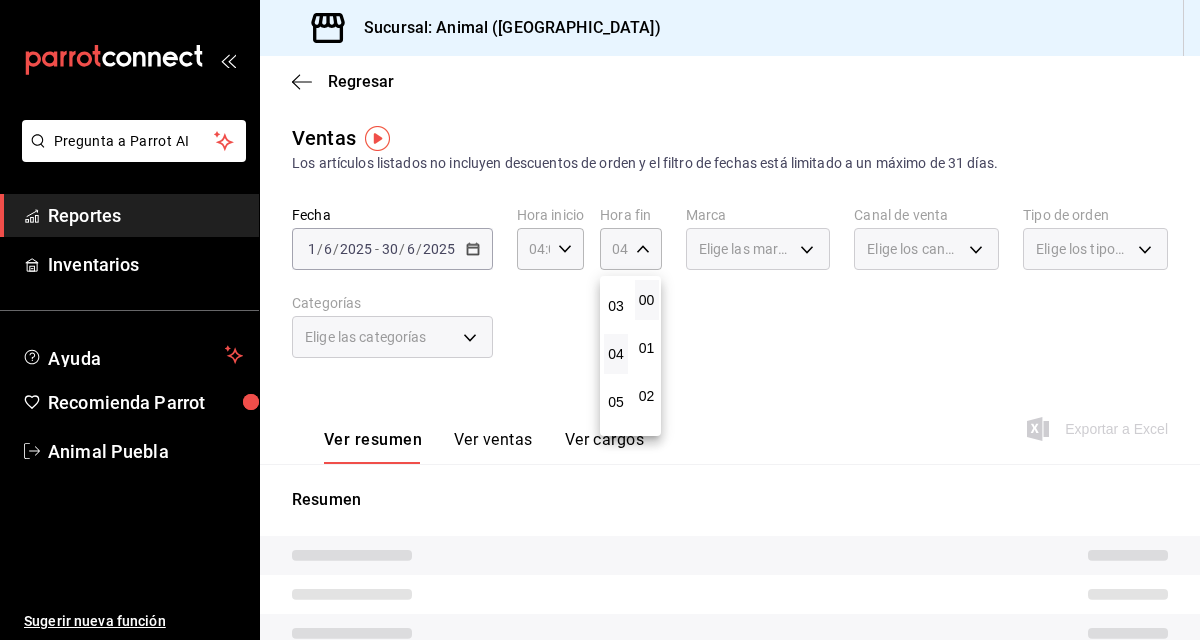 click at bounding box center (600, 320) 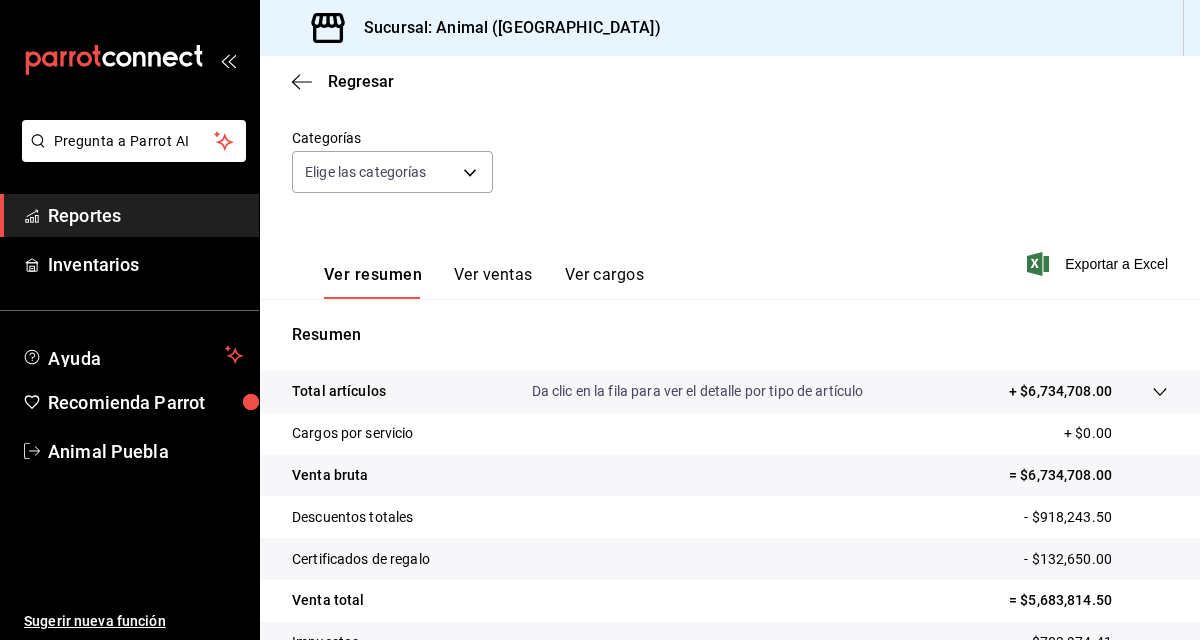 scroll, scrollTop: 0, scrollLeft: 0, axis: both 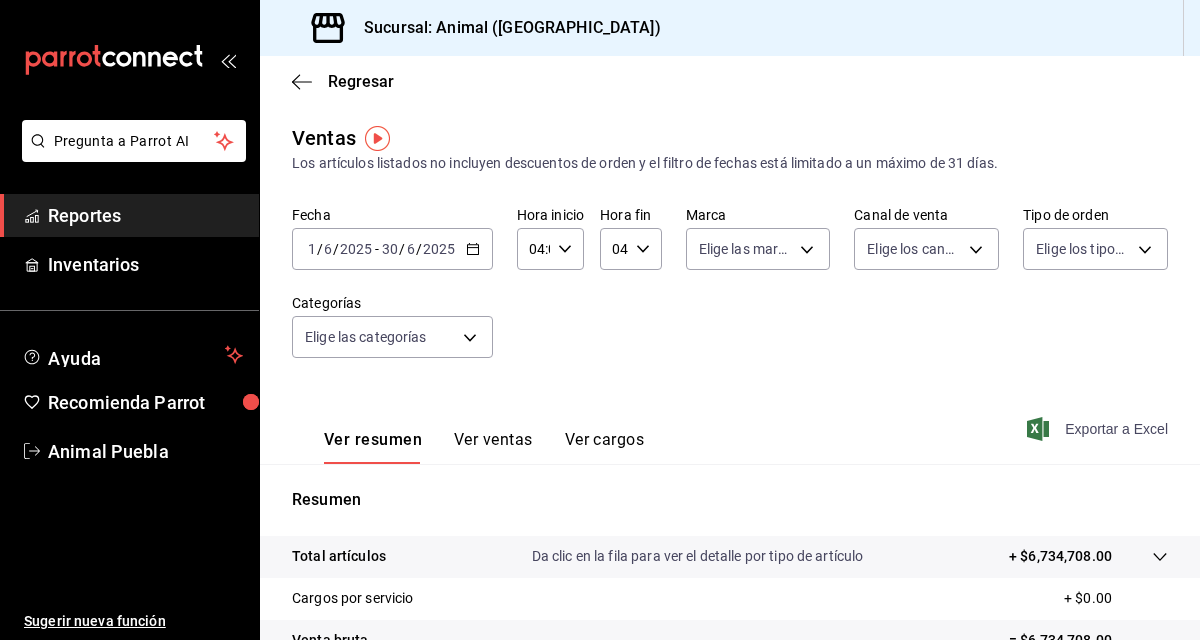 click on "Exportar a Excel" at bounding box center (1099, 429) 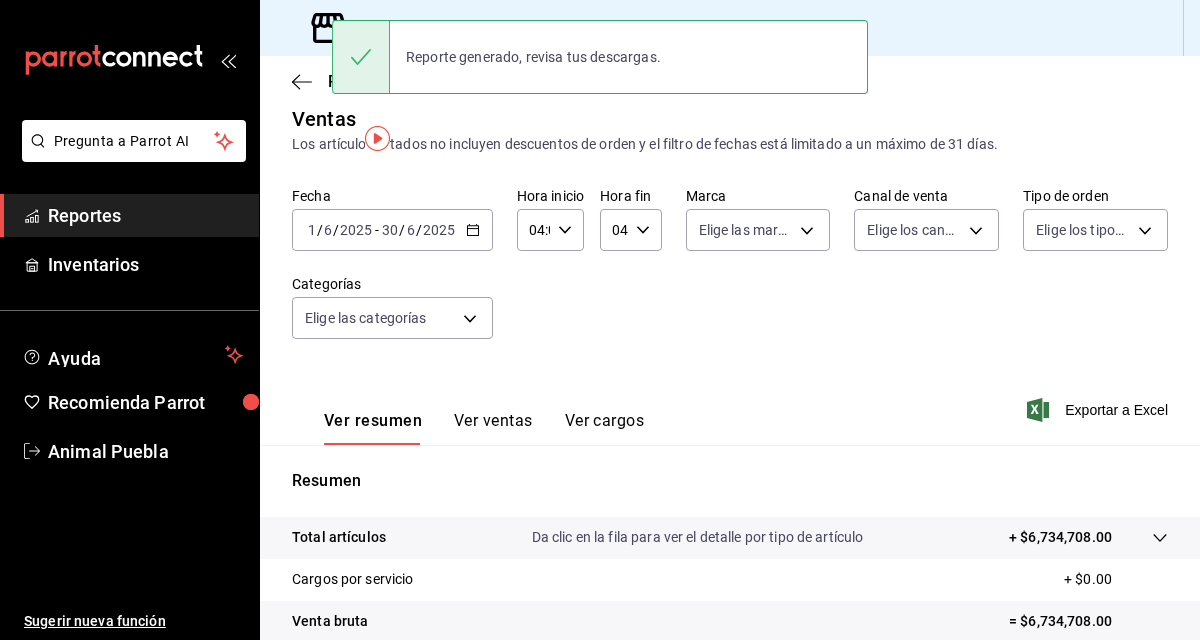 scroll, scrollTop: 0, scrollLeft: 0, axis: both 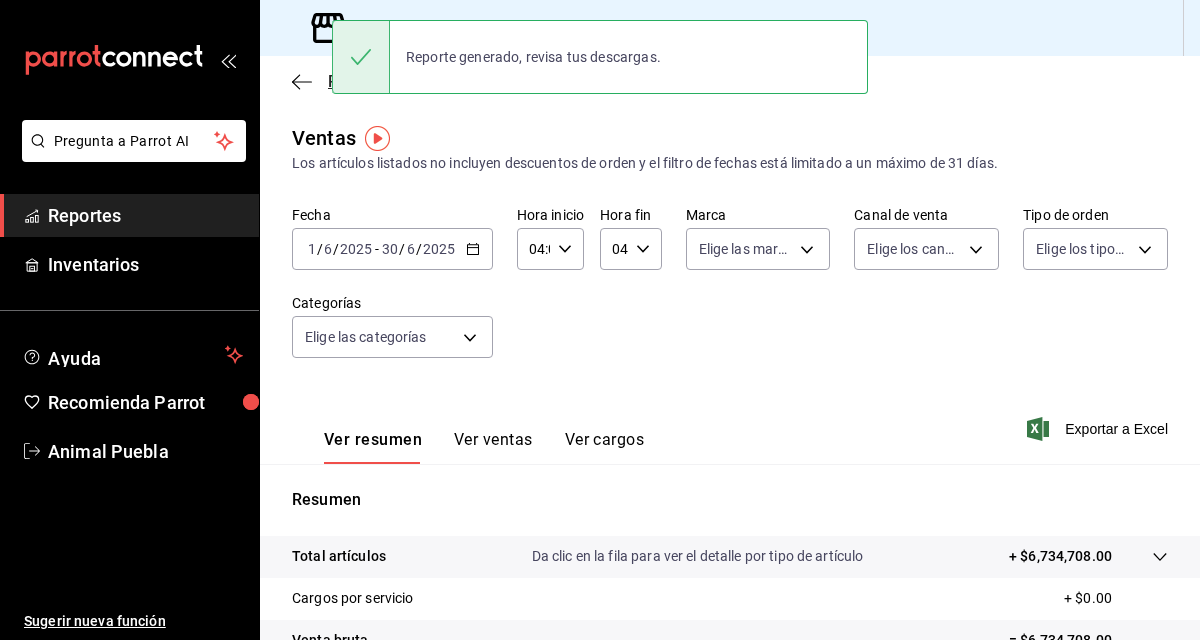click 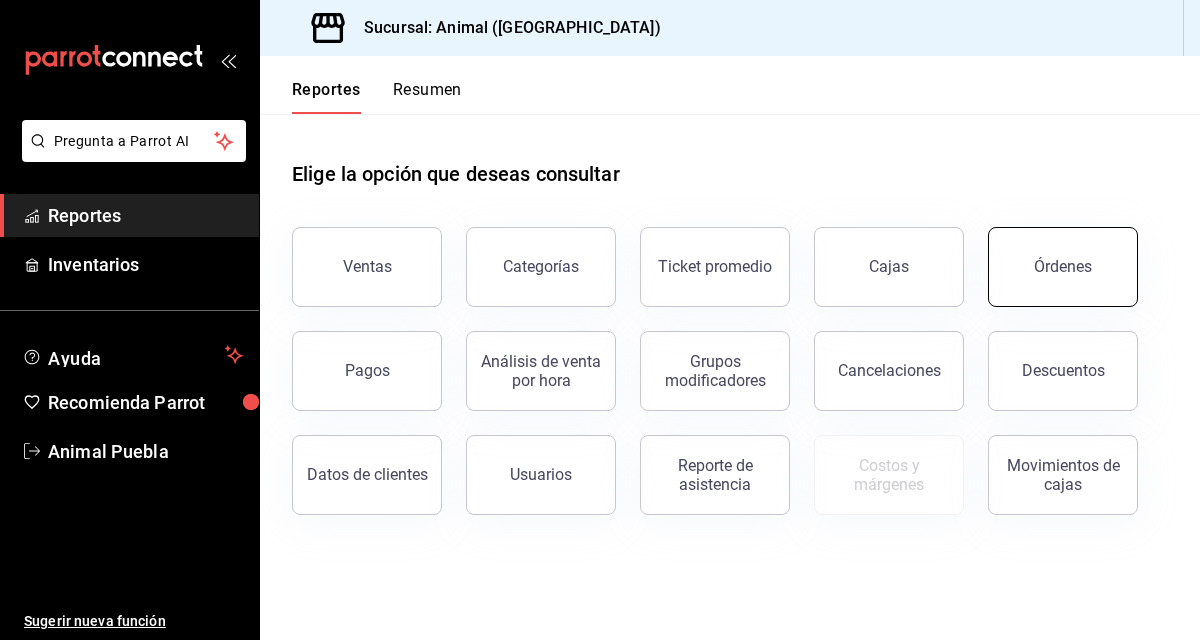 click on "Órdenes" at bounding box center (1063, 266) 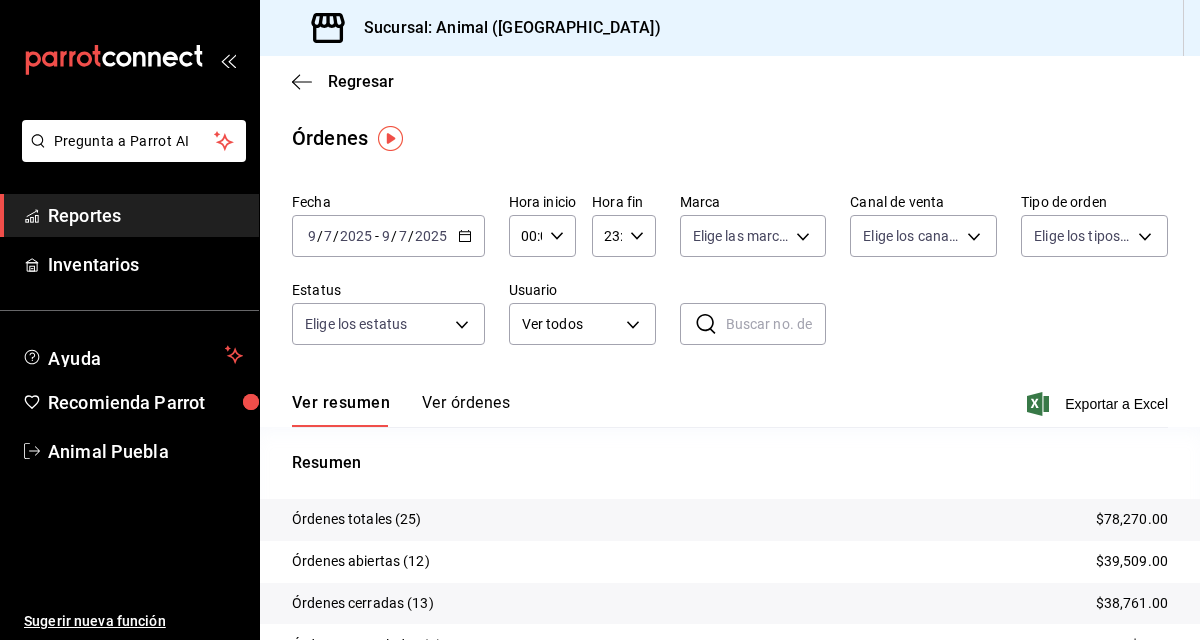 click 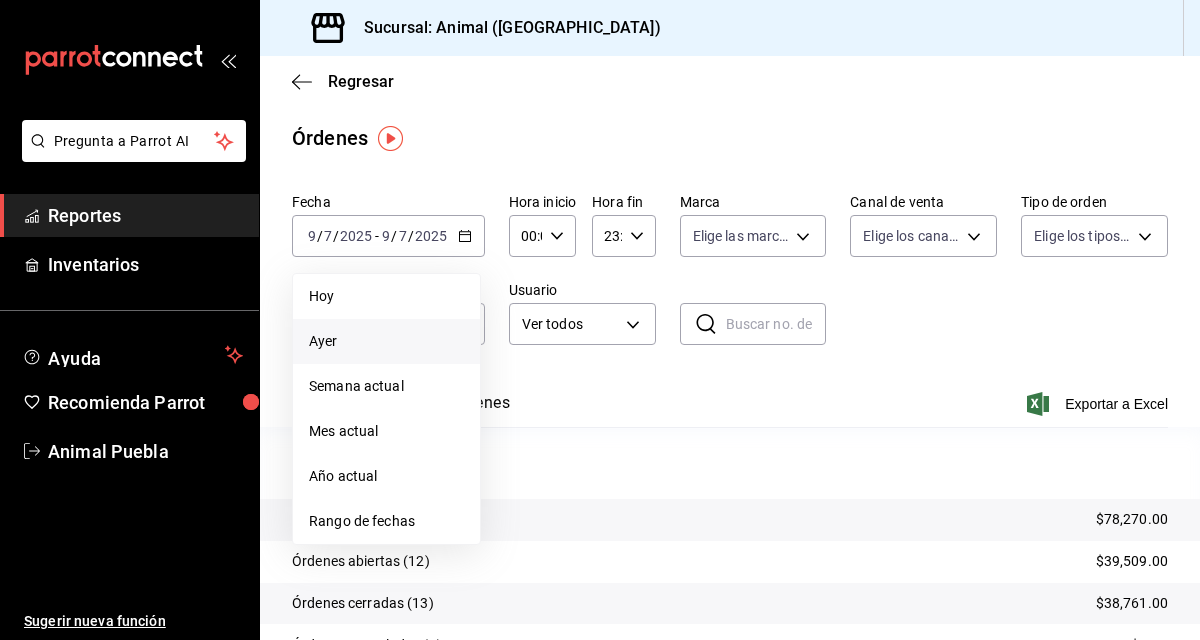 click on "Ayer" at bounding box center [386, 341] 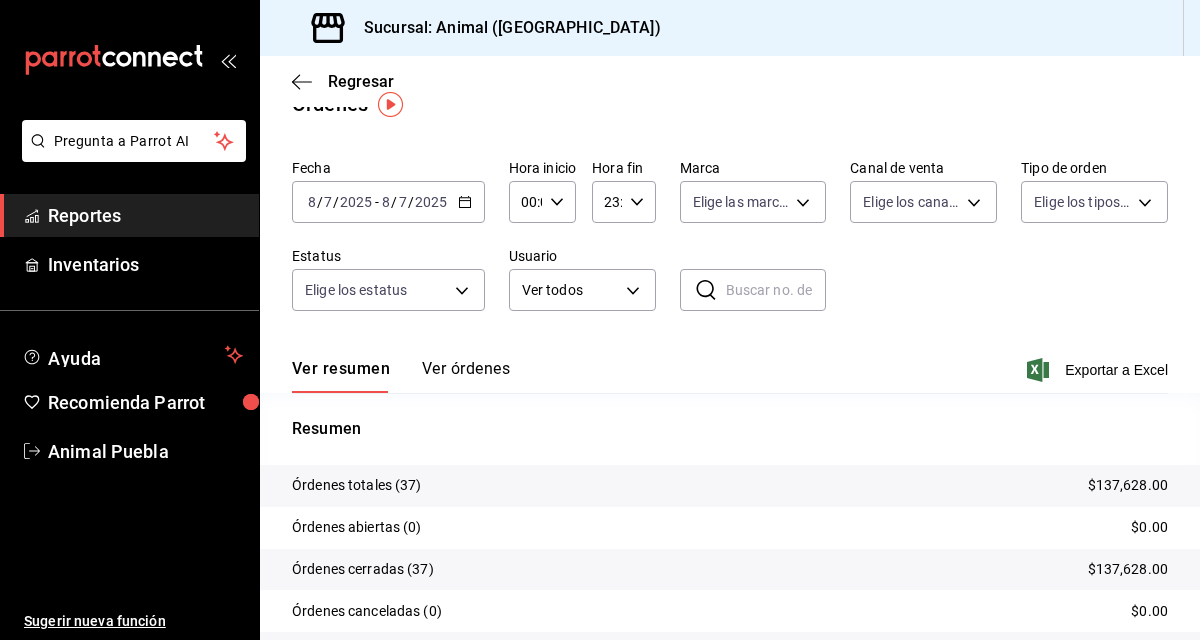 scroll, scrollTop: 39, scrollLeft: 0, axis: vertical 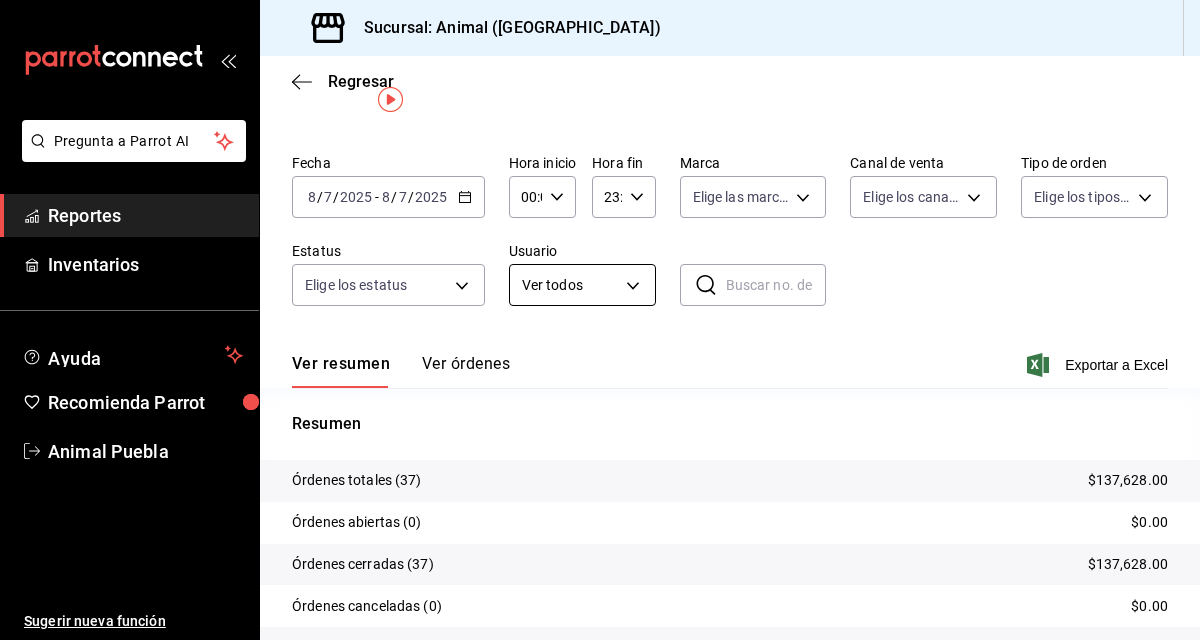click on "Pregunta a Parrot AI Reportes   Inventarios   Ayuda Recomienda Parrot   Animal Puebla   Sugerir nueva función   Sucursal: Animal ([GEOGRAPHIC_DATA]) Regresar Órdenes Fecha [DATE] [DATE] - [DATE] [DATE] Hora inicio 00:00 Hora inicio Hora fin 23:59 Hora fin Marca Elige las marcas Canal de venta Elige los [PERSON_NAME] de venta Tipo de orden Elige los tipos de orden Estatus Elige los estatus Usuario Ver todos ALL ​ ​ Ver resumen Ver órdenes Exportar a Excel Resumen Órdenes totales (37) $137,628.00 Órdenes abiertas (0) $0.00 Órdenes cerradas (37) $137,628.00 Órdenes canceladas (0) $0.00 Órdenes negadas (0) $0.00 ¿Quieres ver el consumo promedio por orden y comensal? Ve al reporte de Ticket promedio Pregunta a Parrot AI Reportes   Inventarios   Ayuda Recomienda Parrot   Animal Puebla   Sugerir nueva función   GANA 1 MES GRATIS EN TU SUSCRIPCIÓN AQUÍ Ver video tutorial Ir a video Ver video tutorial Ir a video Visitar centro de ayuda [PHONE_NUMBER] [EMAIL_ADDRESS][DOMAIN_NAME] Visitar centro de ayuda" at bounding box center (600, 320) 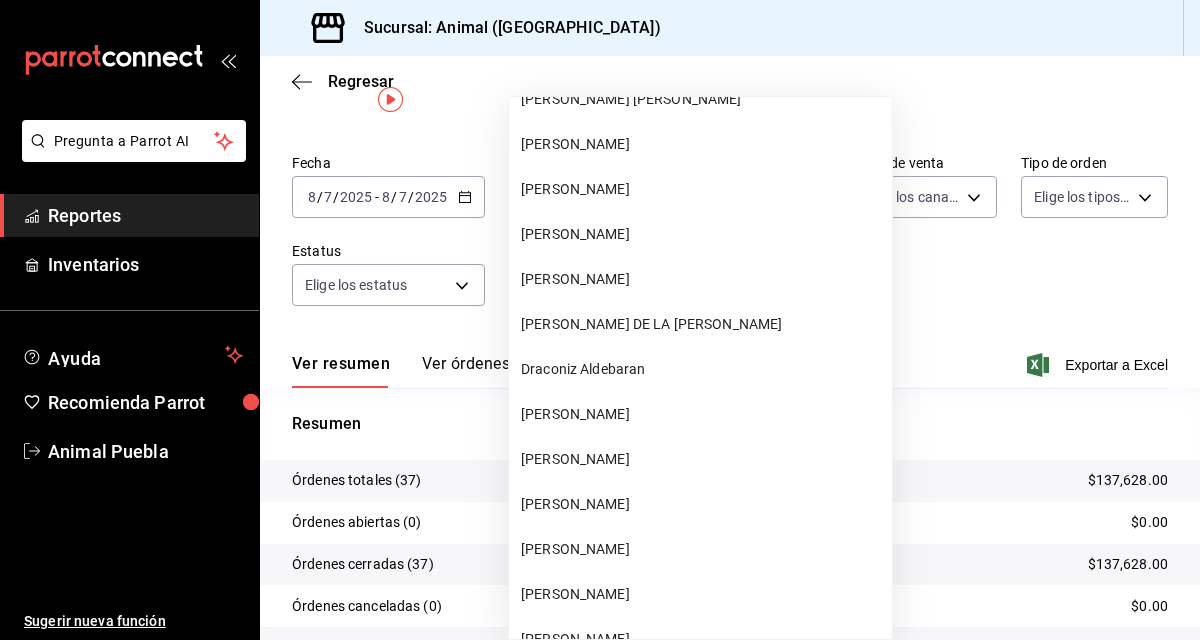 scroll, scrollTop: 14592, scrollLeft: 0, axis: vertical 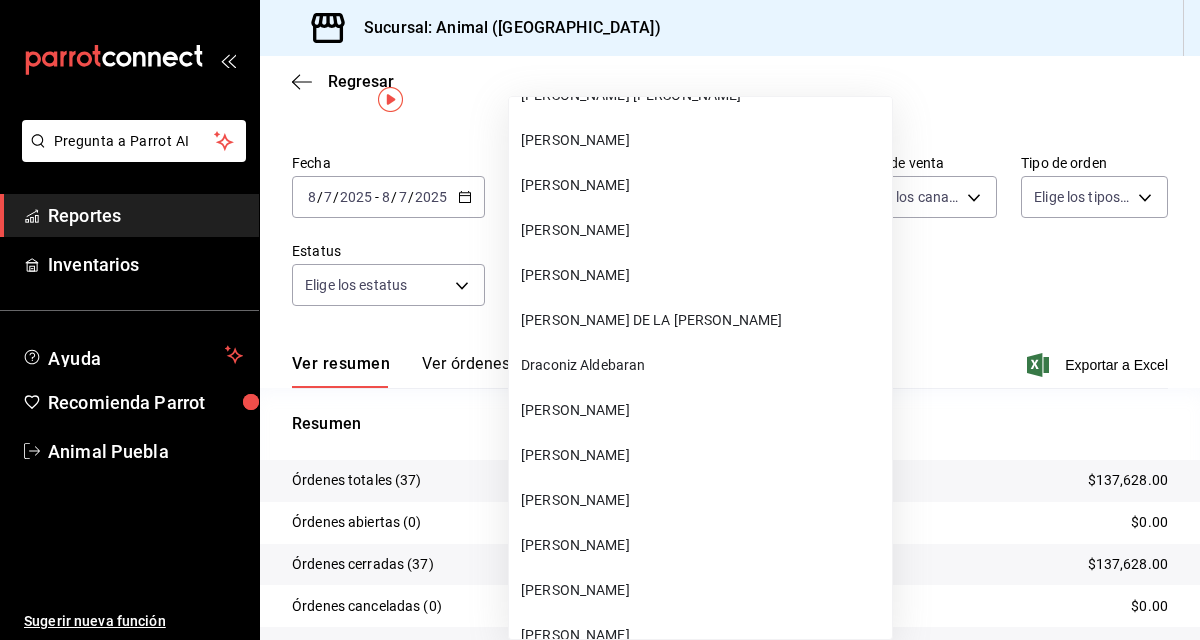 click on "[PERSON_NAME]" at bounding box center [702, 275] 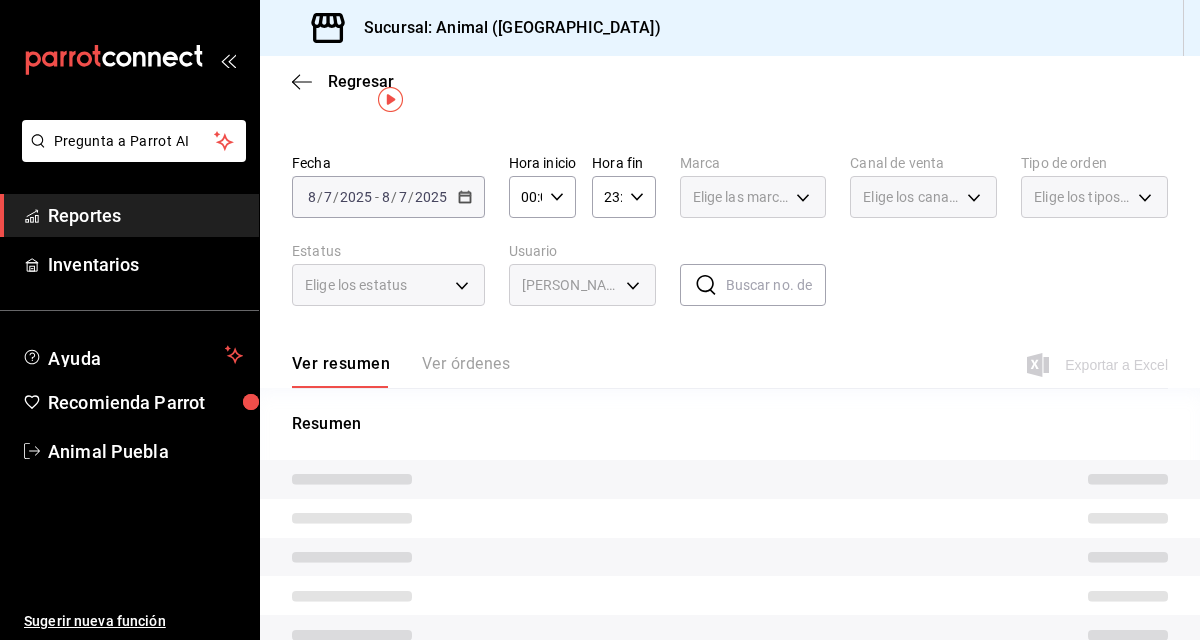type on "3715920e-7518-48a8-8489-a30bbe3d28ba" 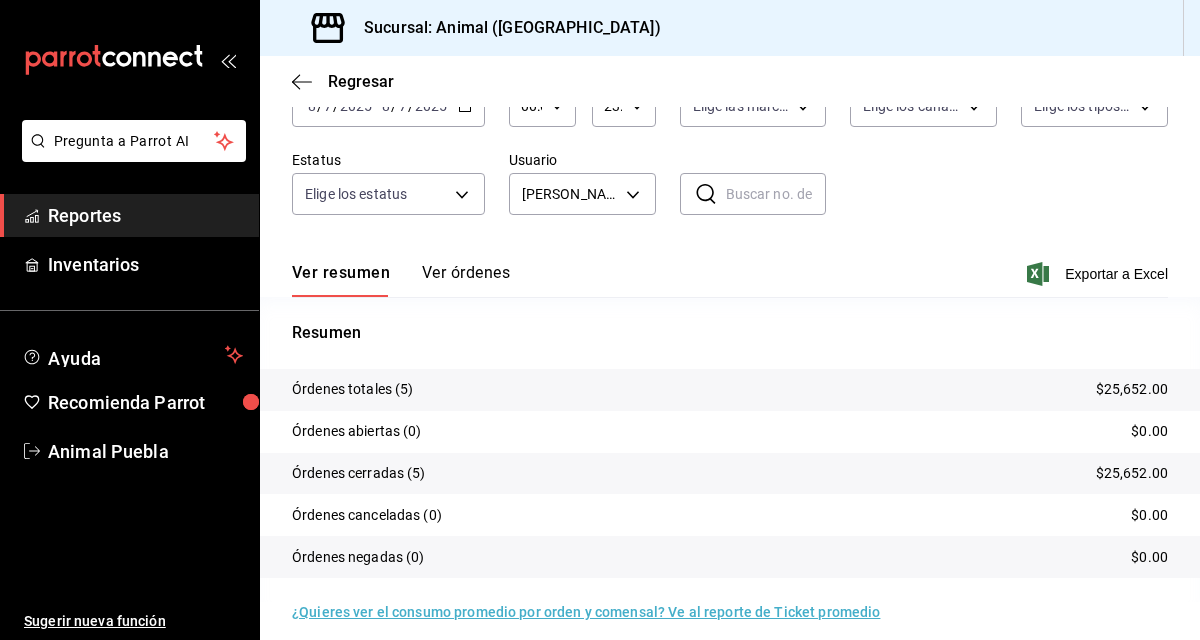 scroll, scrollTop: 145, scrollLeft: 0, axis: vertical 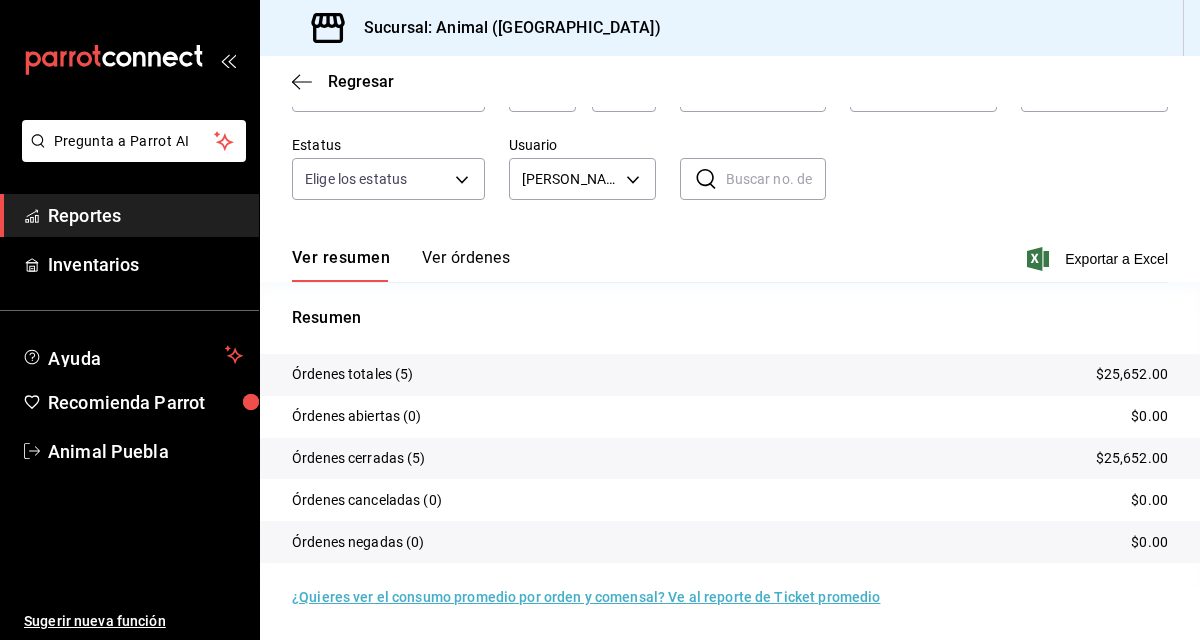 click on "Órdenes totales (5) $25,652.00" at bounding box center [730, 375] 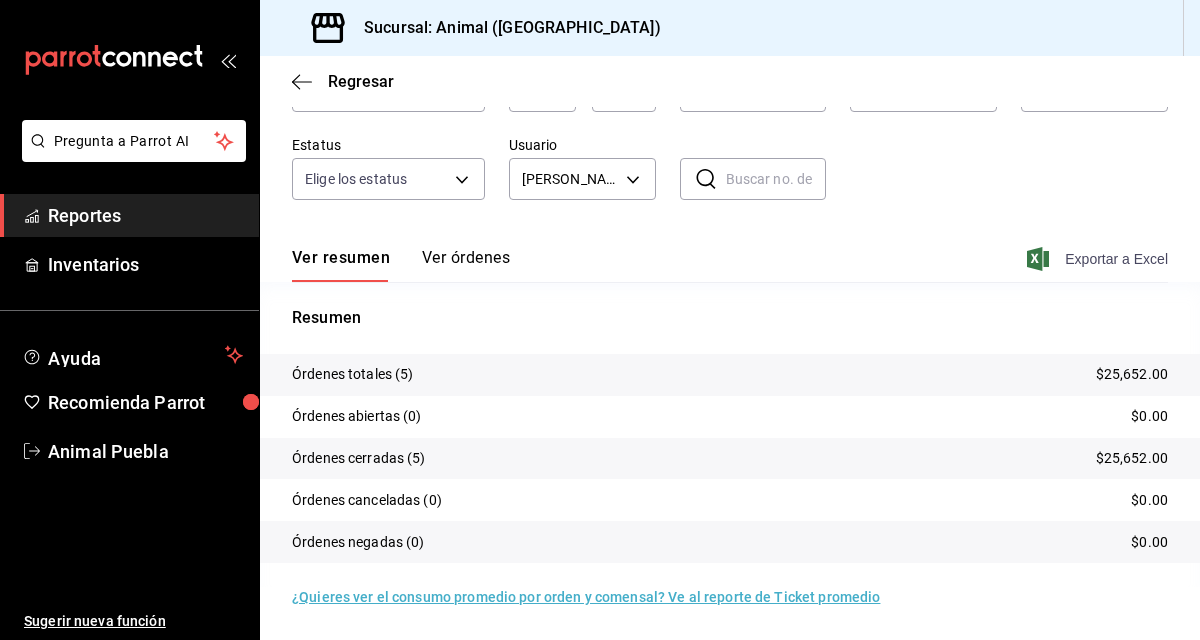 click on "Exportar a Excel" at bounding box center (1099, 259) 